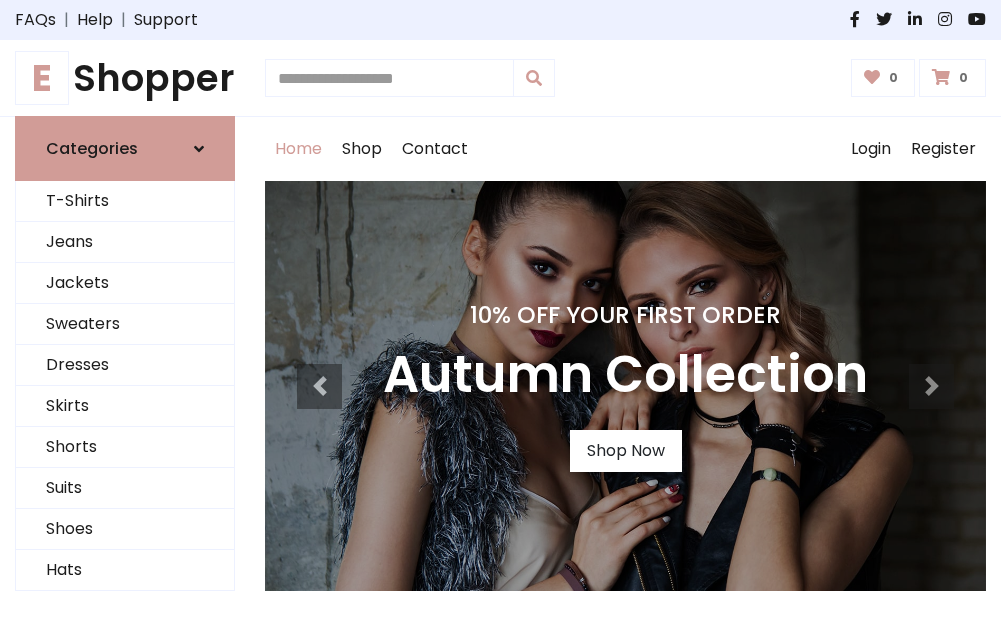 scroll, scrollTop: 0, scrollLeft: 0, axis: both 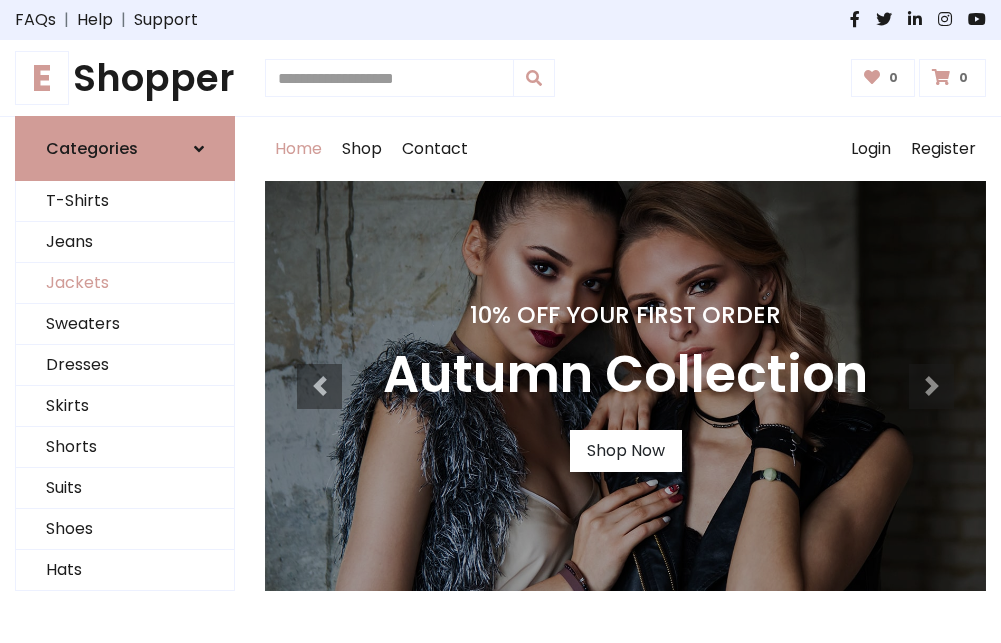click on "Jackets" at bounding box center (125, 283) 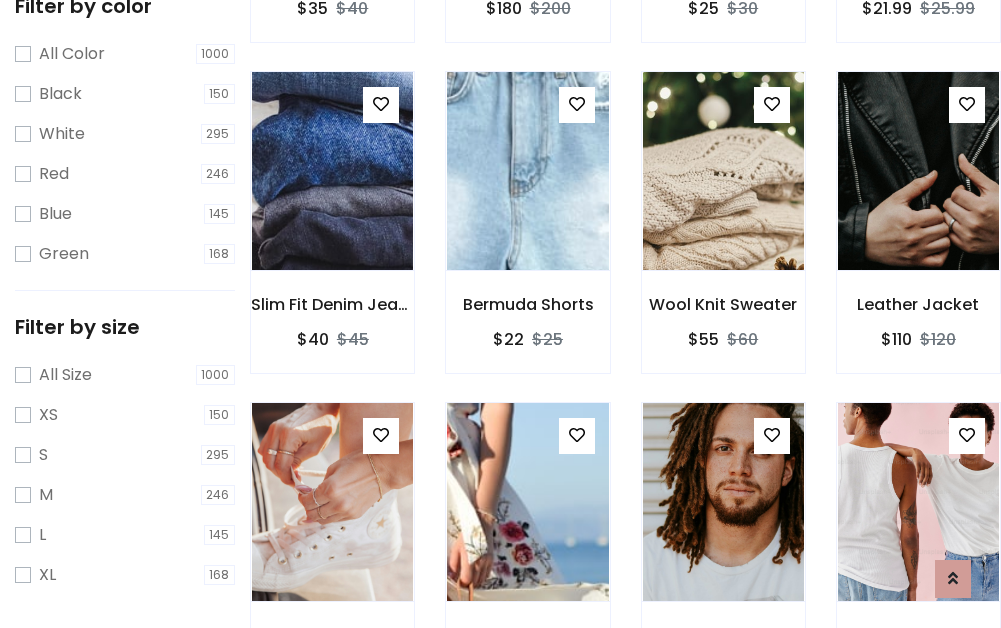 scroll, scrollTop: 803, scrollLeft: 0, axis: vertical 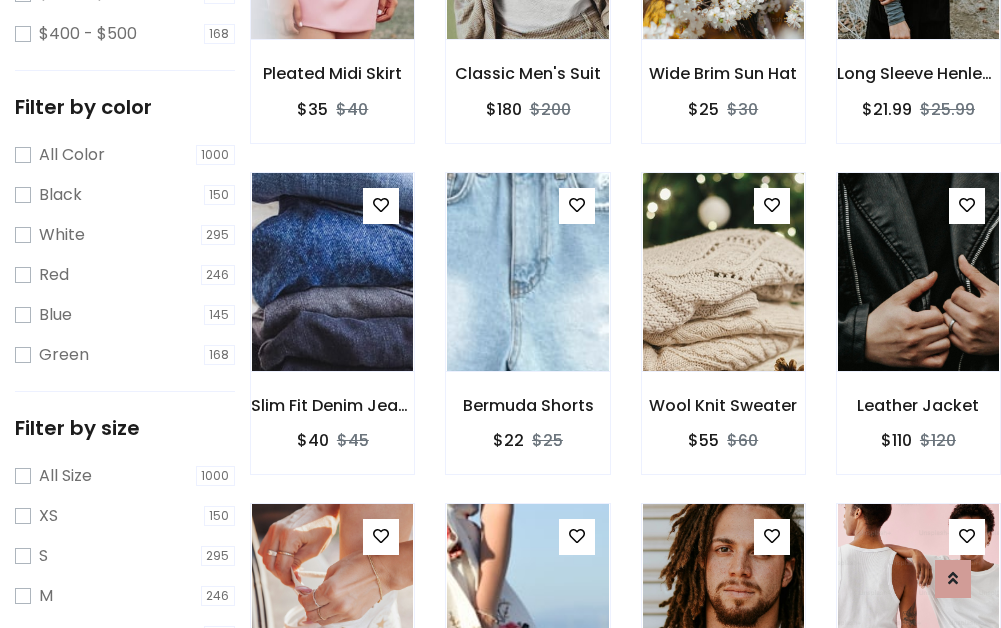 click at bounding box center (332, -161) 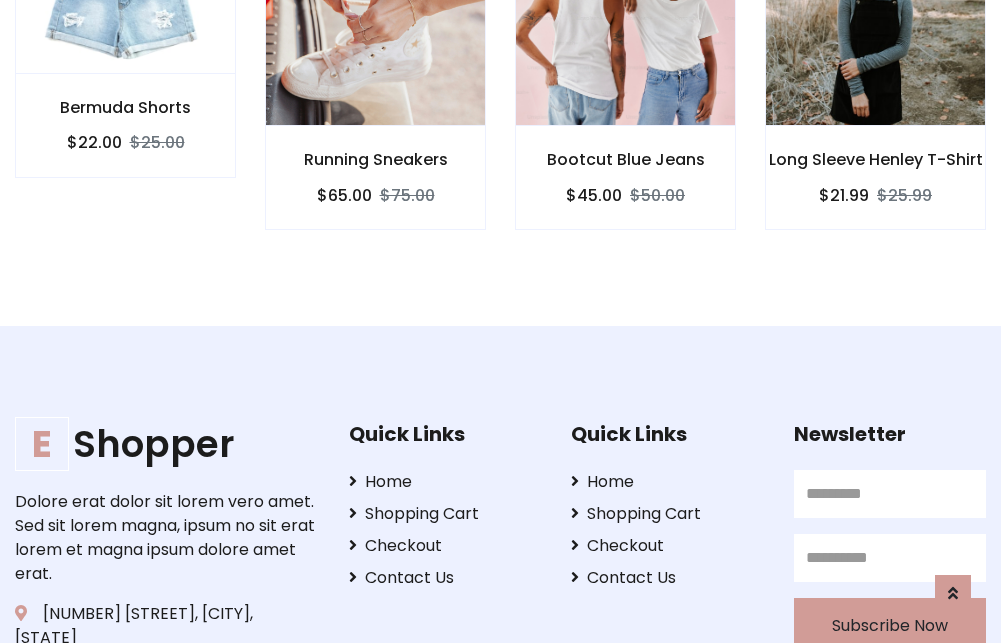scroll, scrollTop: 0, scrollLeft: 0, axis: both 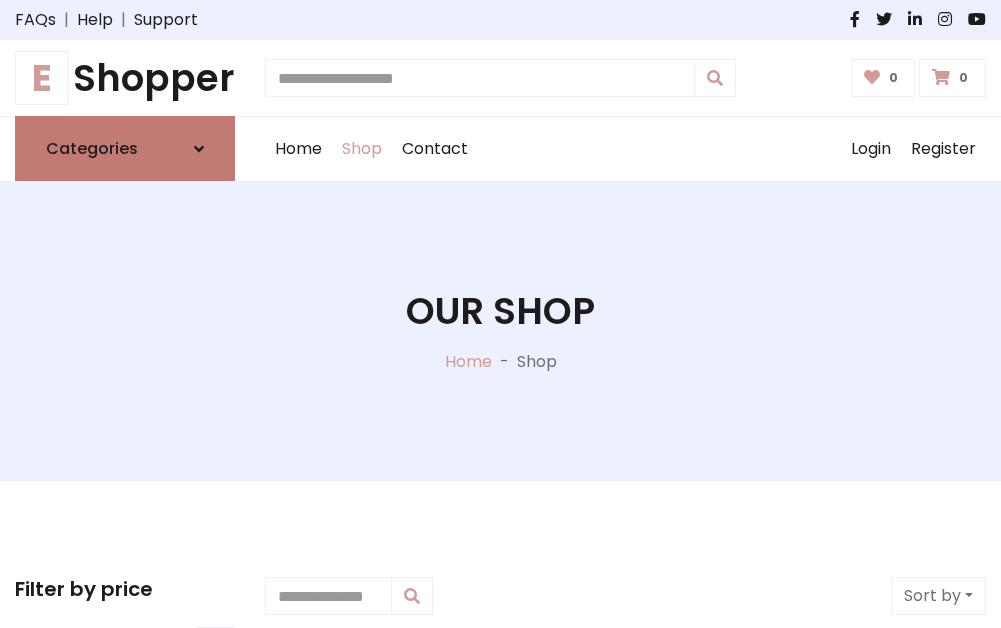 click on "Categories" at bounding box center [92, 148] 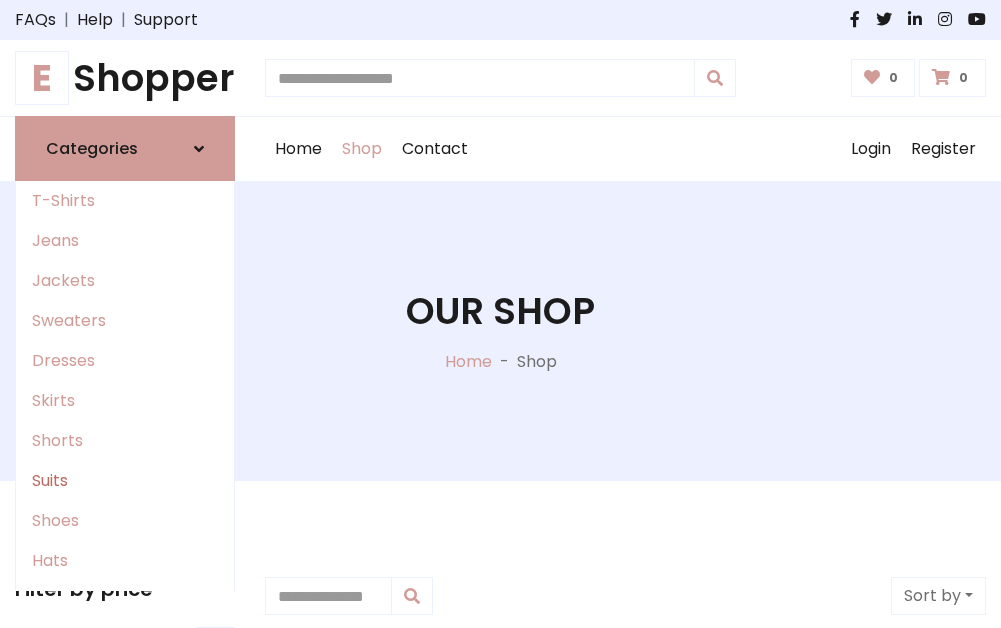 click on "Suits" at bounding box center [125, 481] 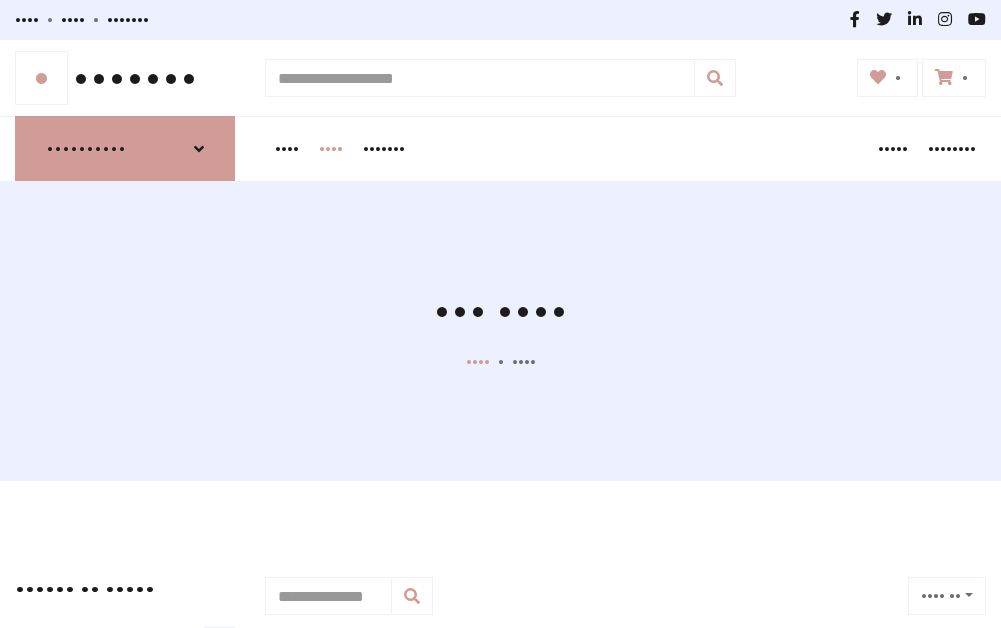 scroll, scrollTop: 1445, scrollLeft: 0, axis: vertical 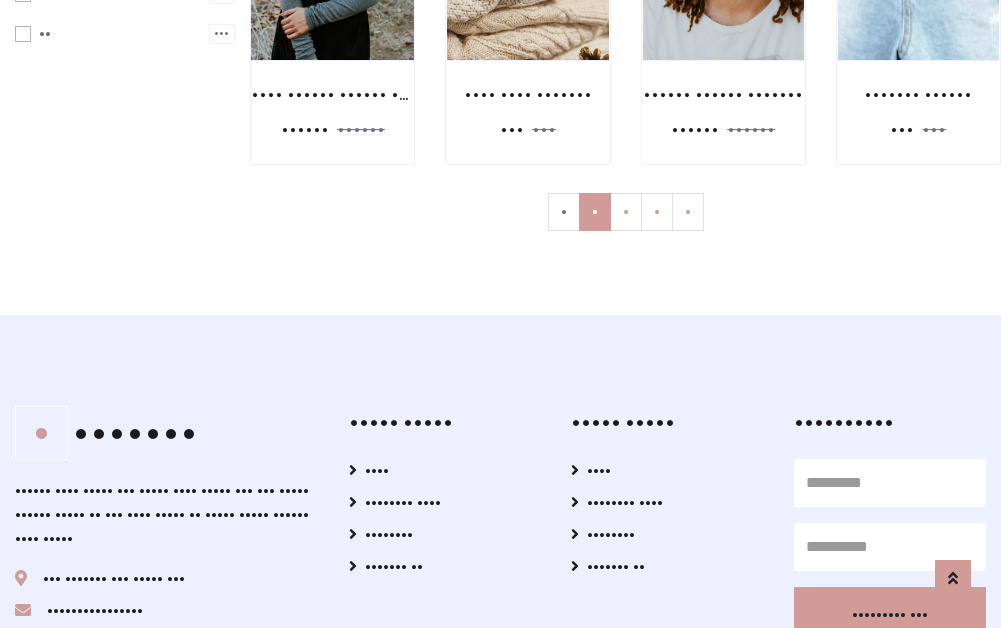 click at bounding box center [332, -39] 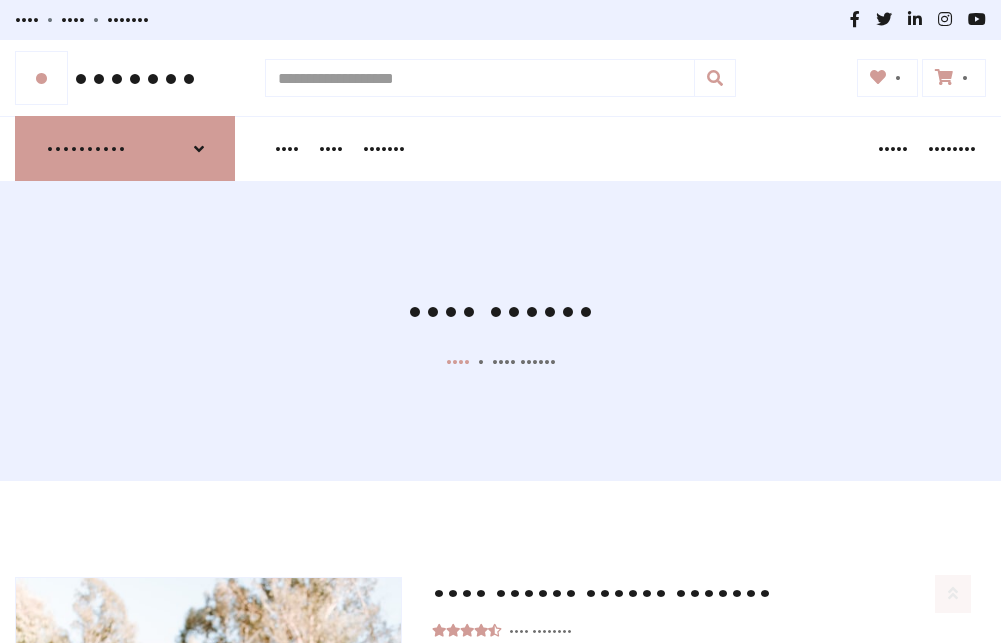 scroll, scrollTop: 1869, scrollLeft: 0, axis: vertical 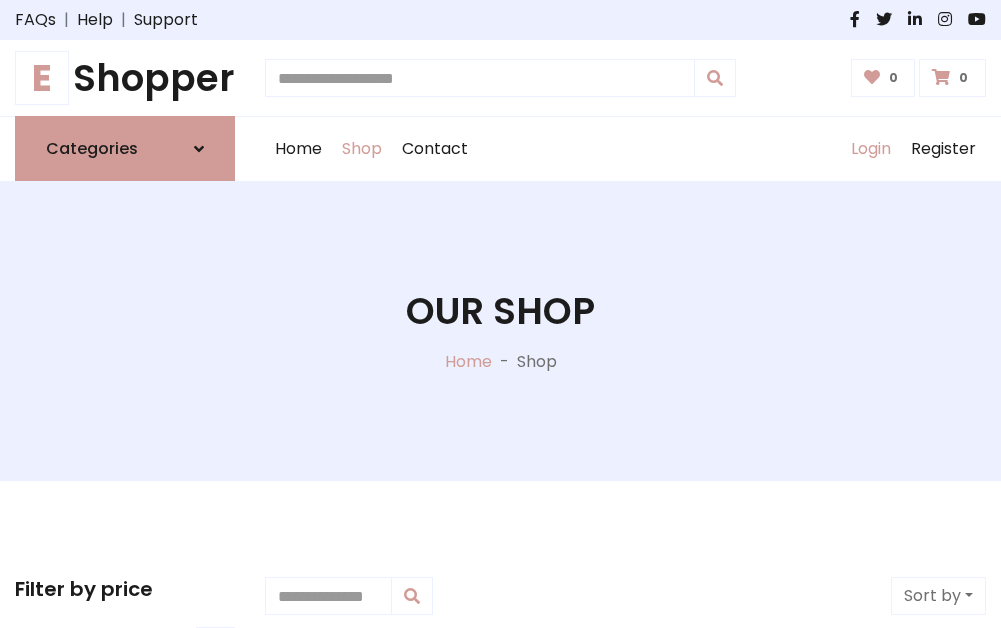 click on "Login" at bounding box center (871, 149) 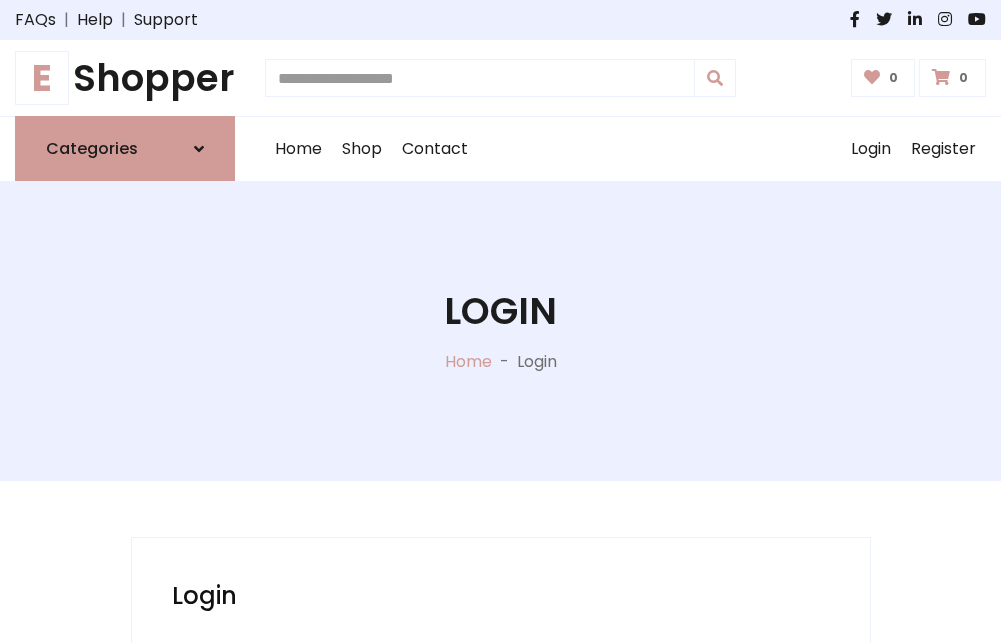 scroll, scrollTop: 0, scrollLeft: 0, axis: both 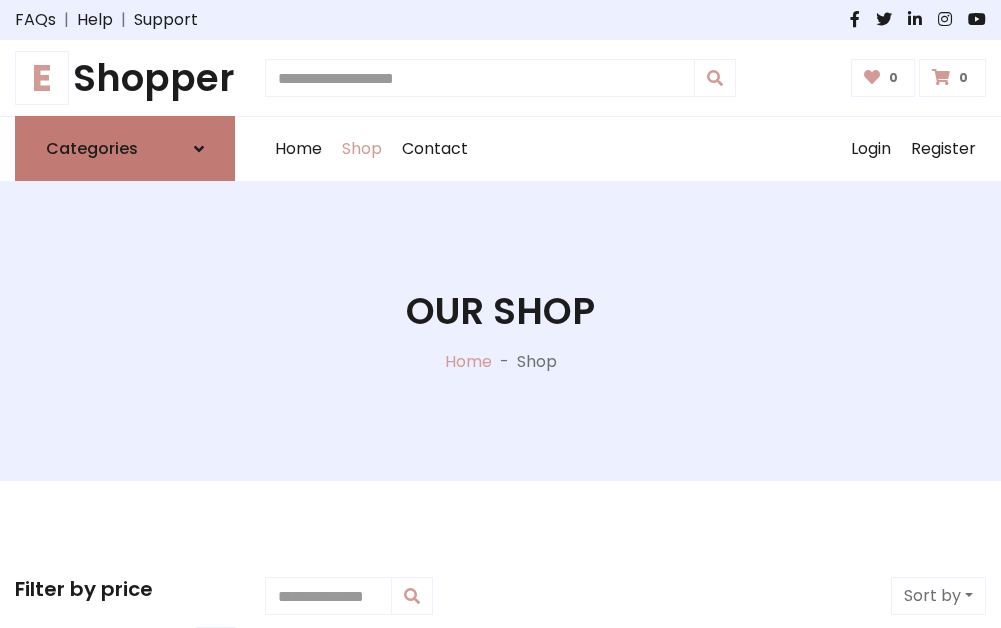 click at bounding box center (199, 149) 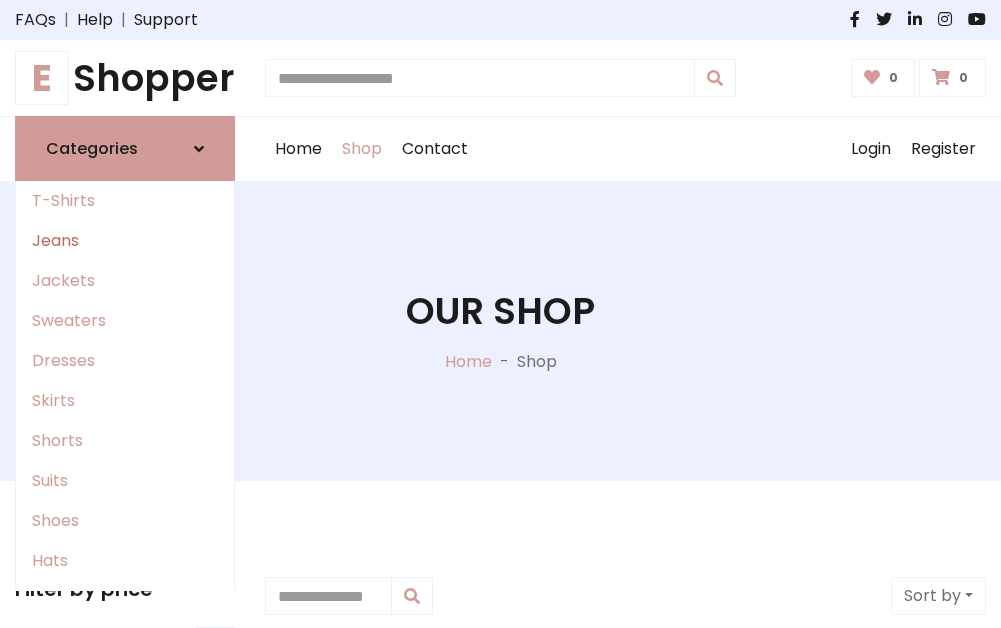click on "Jeans" at bounding box center [125, 241] 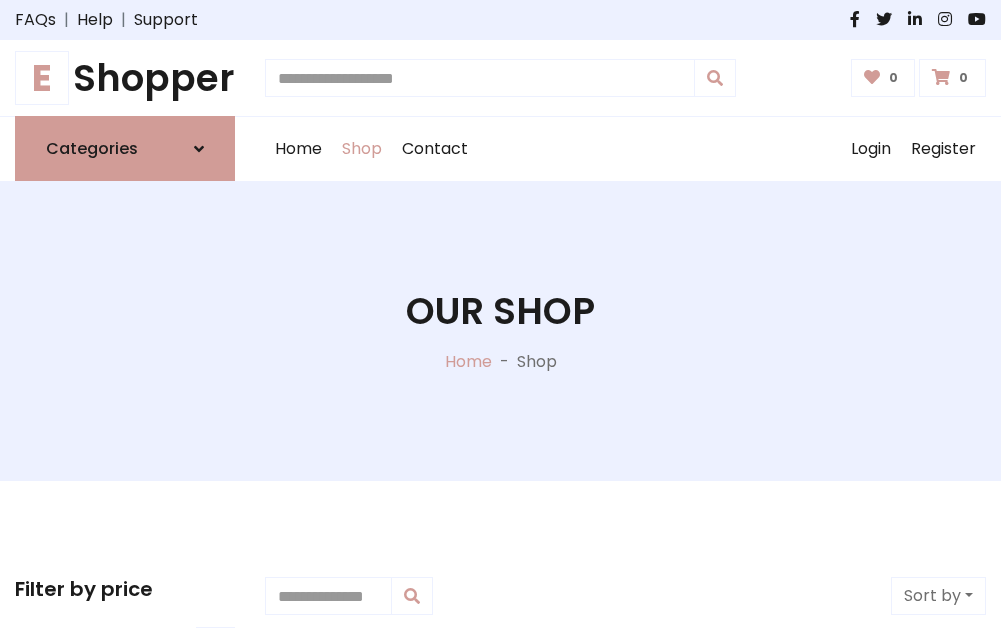 scroll, scrollTop: 0, scrollLeft: 0, axis: both 